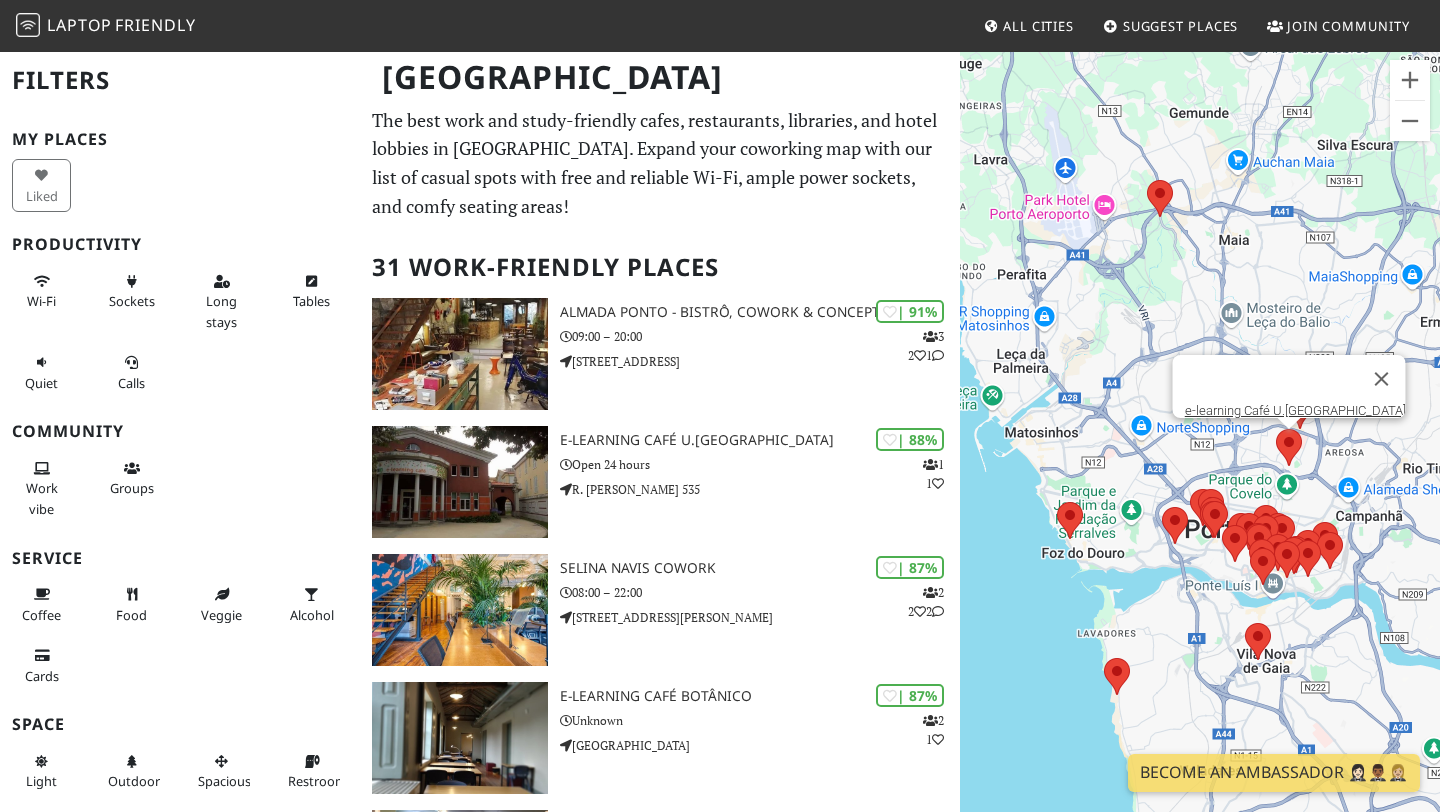 scroll, scrollTop: 0, scrollLeft: 0, axis: both 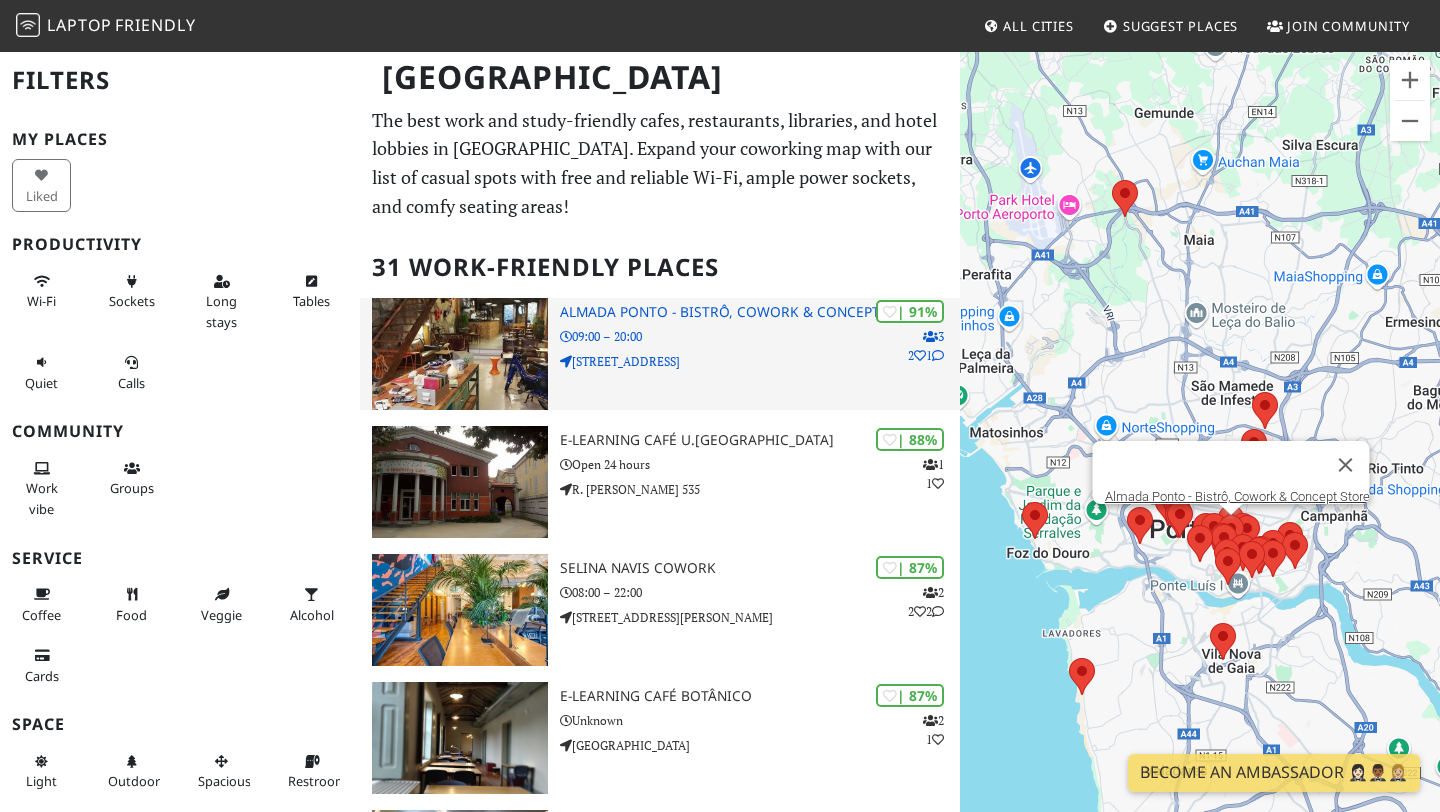 click on "| 91%
3
2
1
Almada Ponto - Bistrô, Cowork & Concept Store
09:00 – 20:00
Rua do Almada 544" at bounding box center [760, 354] 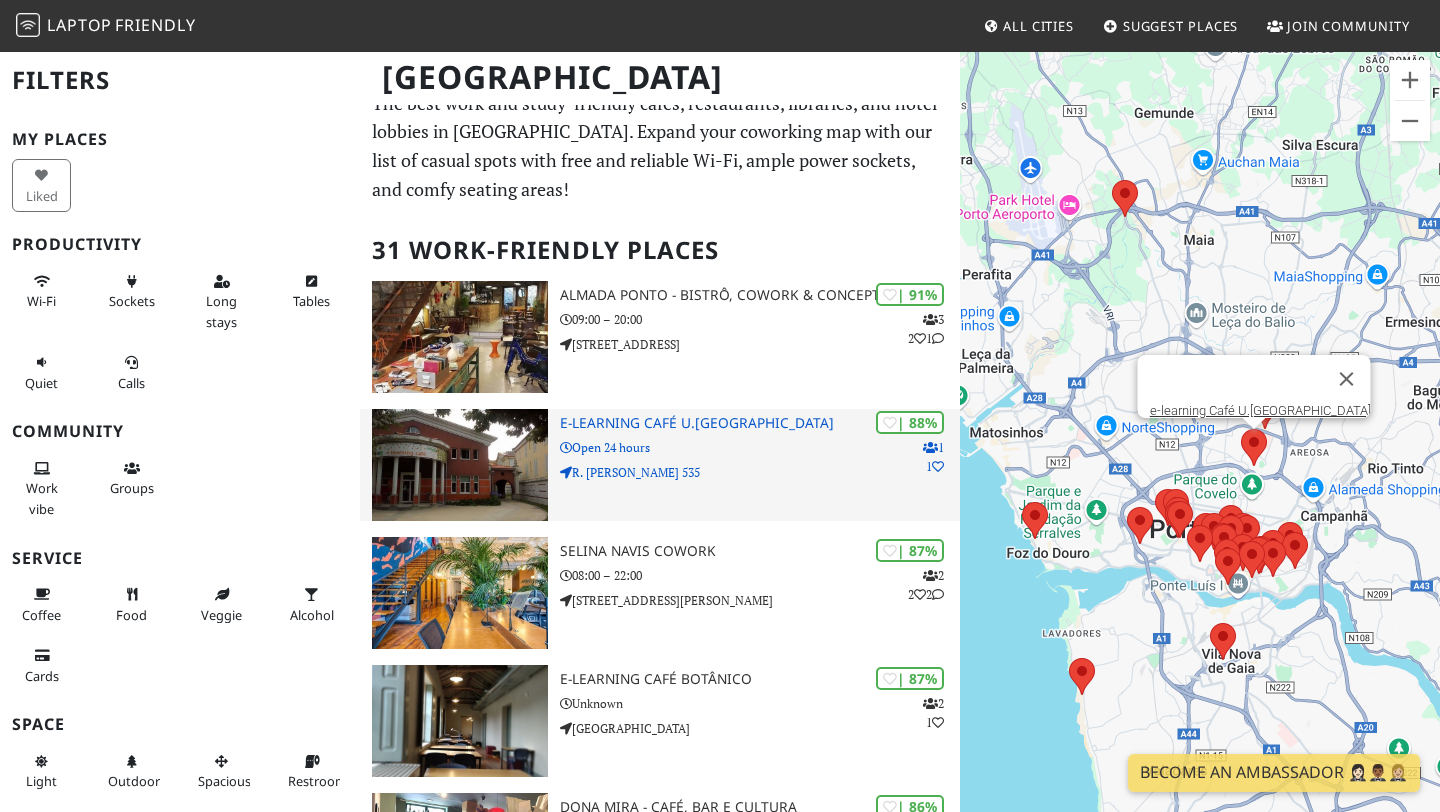 scroll, scrollTop: 18, scrollLeft: 0, axis: vertical 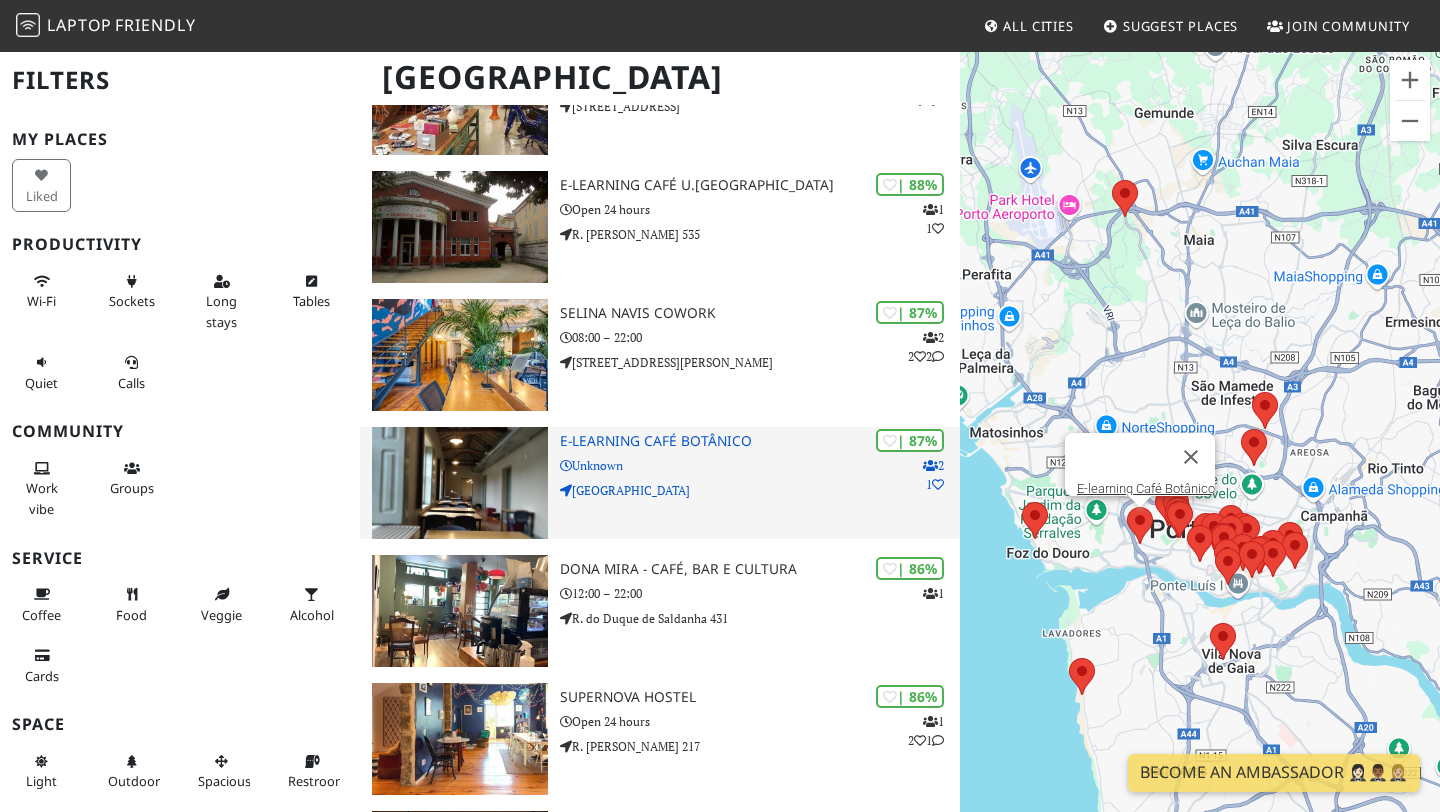 click on "| 87%
2
1
E-learning Café Botânico
Unknown
Rua do Campo Alegre" at bounding box center [760, 483] 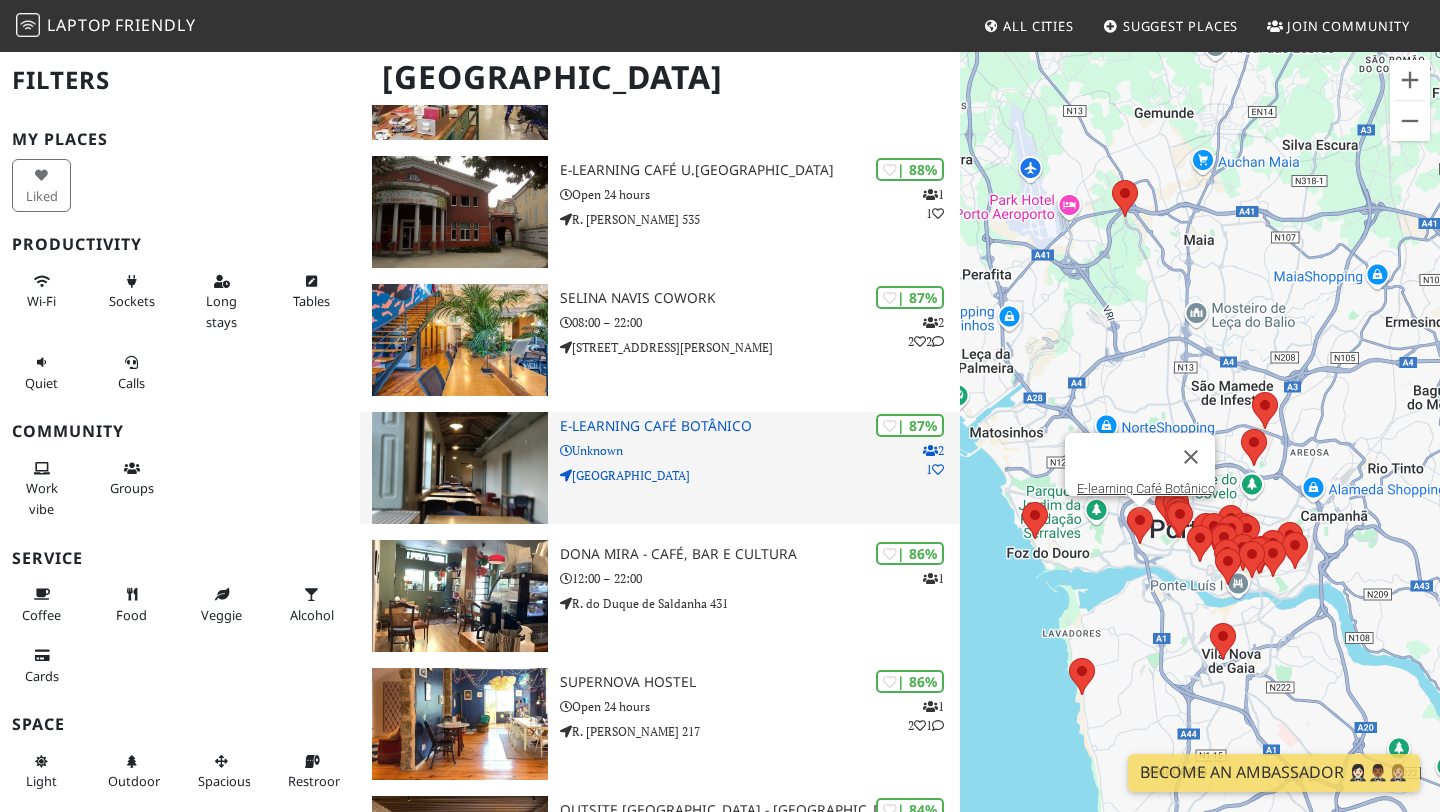 scroll, scrollTop: 273, scrollLeft: 0, axis: vertical 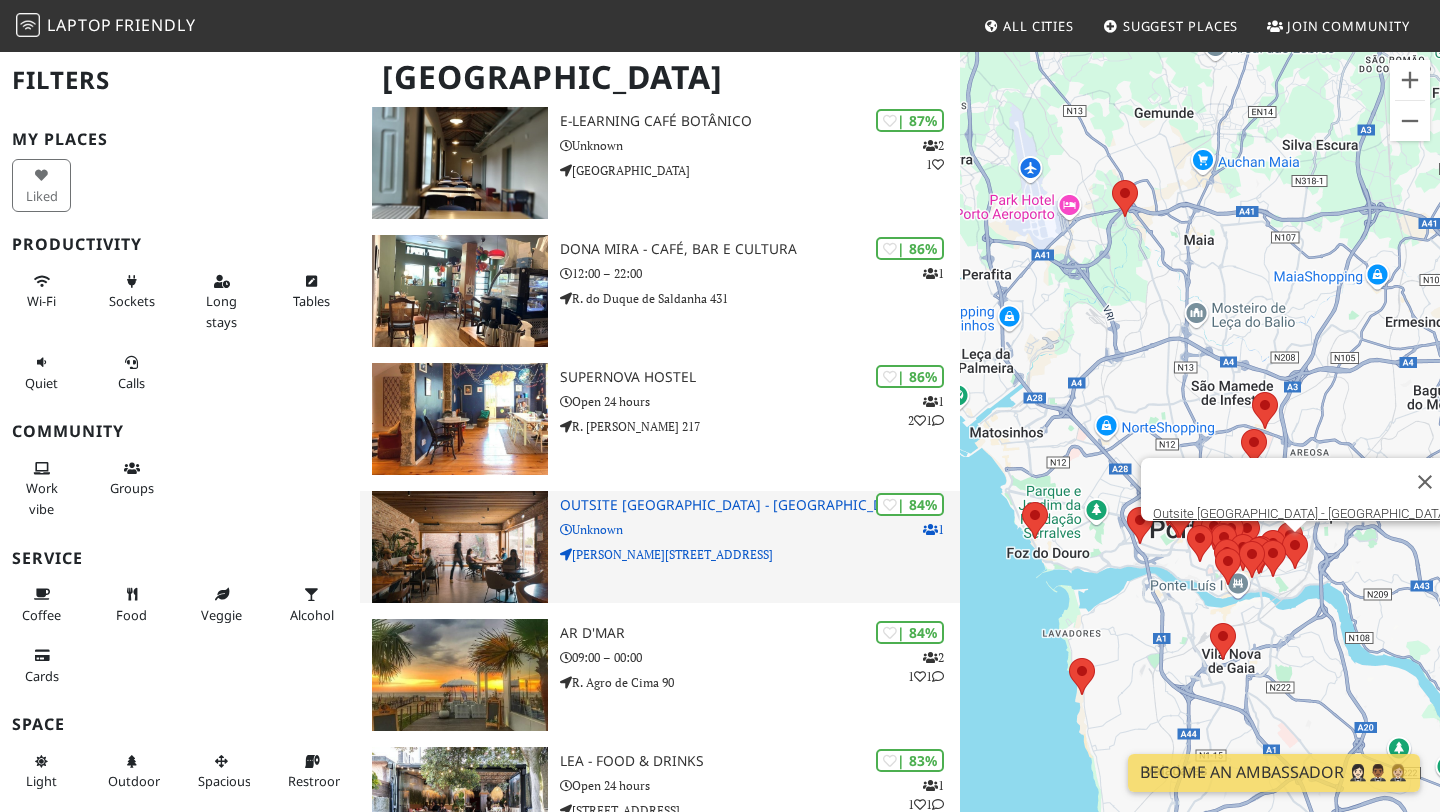 click on "Outsite Porto - Mouco" at bounding box center [760, 505] 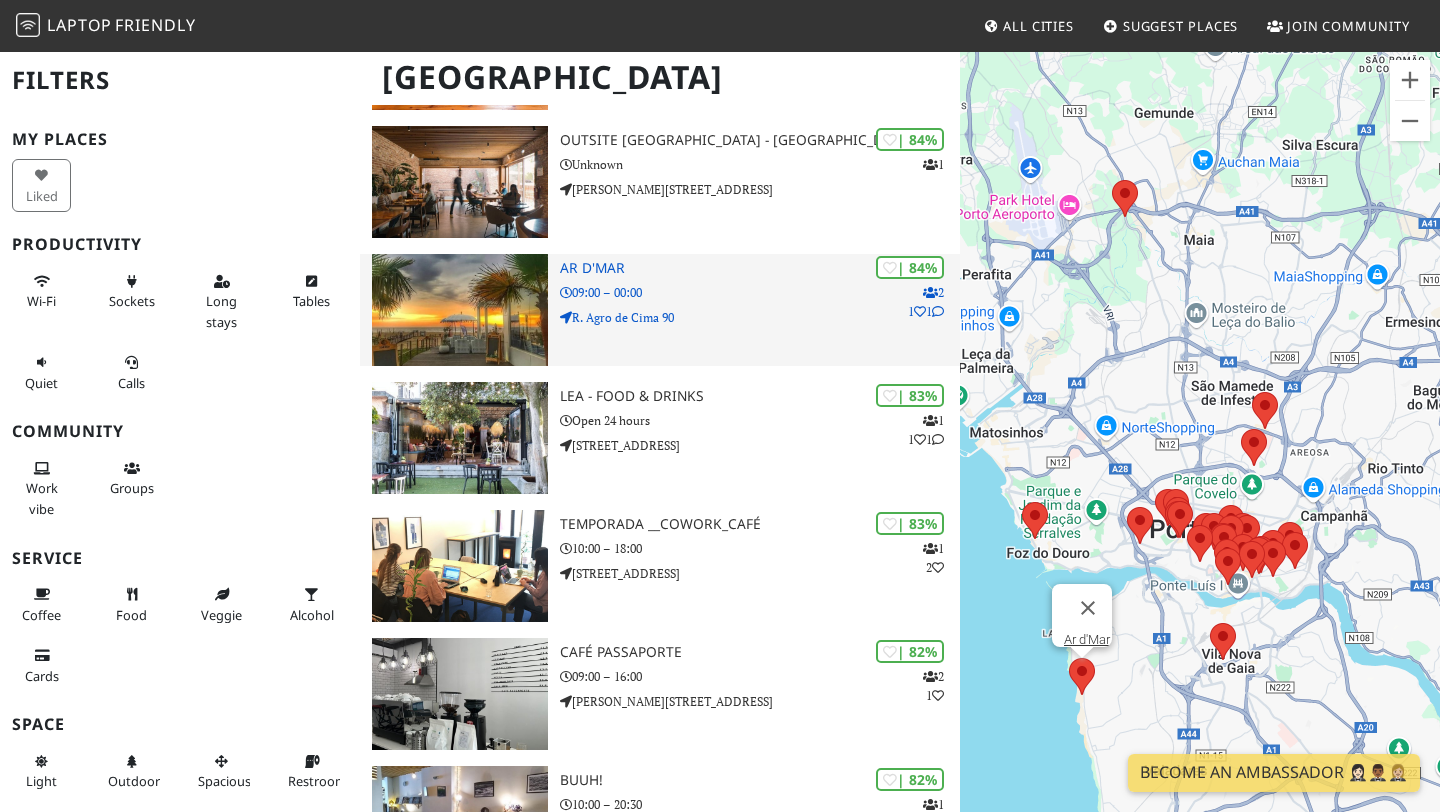 scroll, scrollTop: 934, scrollLeft: 0, axis: vertical 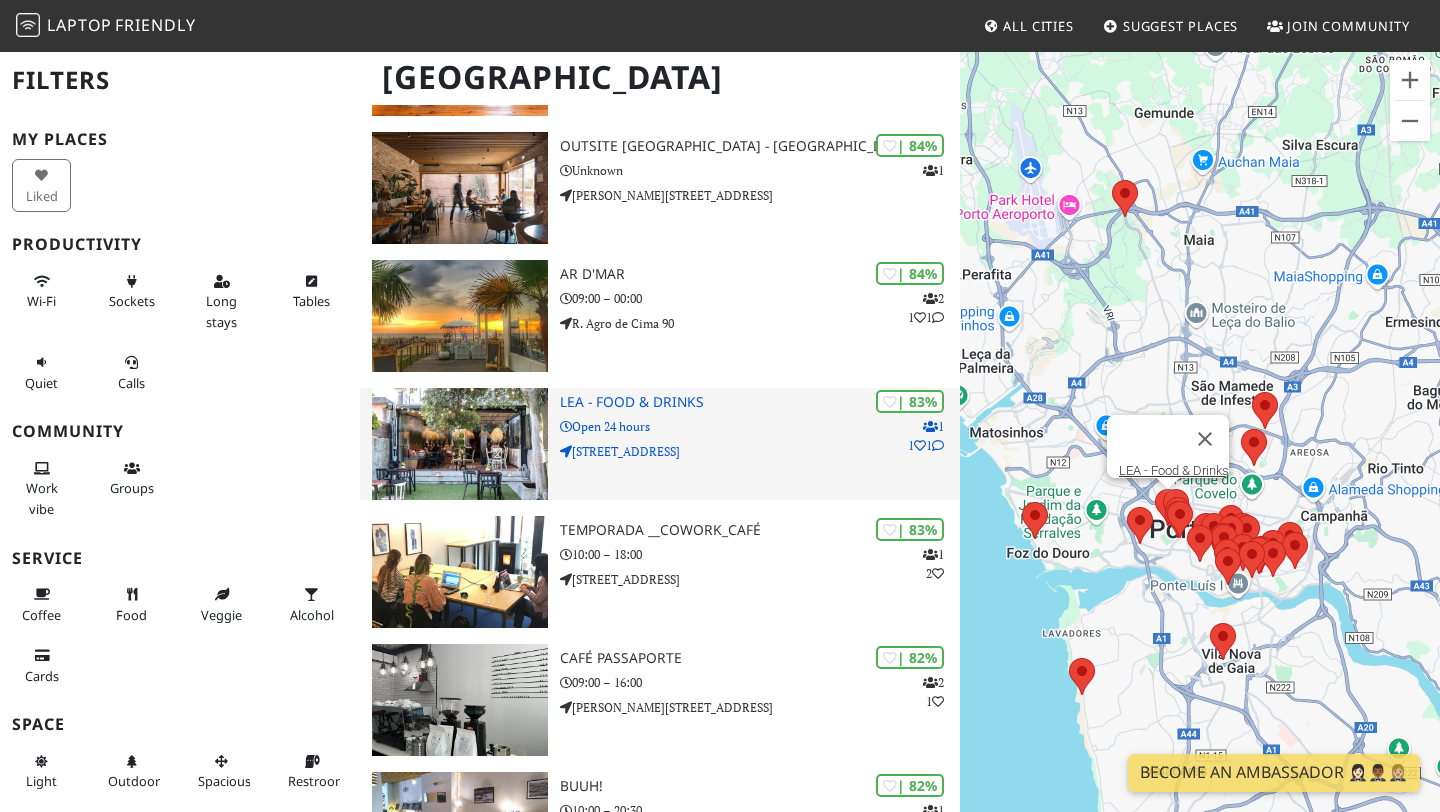 click on "| 83%
1
1
1
LEA - Food & Drinks
Open 24 hours
Av. da Boavista 854" at bounding box center (760, 444) 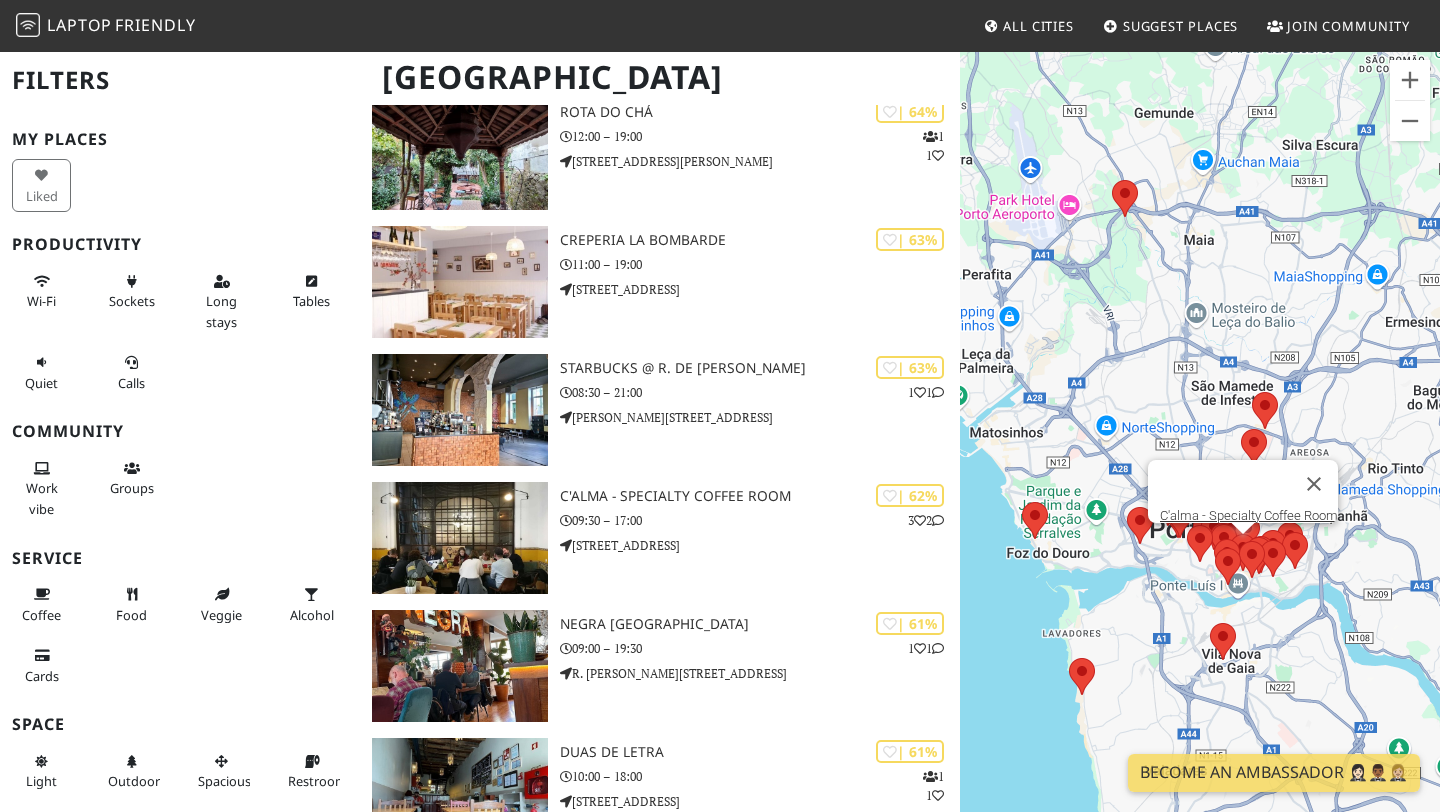 scroll, scrollTop: 2653, scrollLeft: 0, axis: vertical 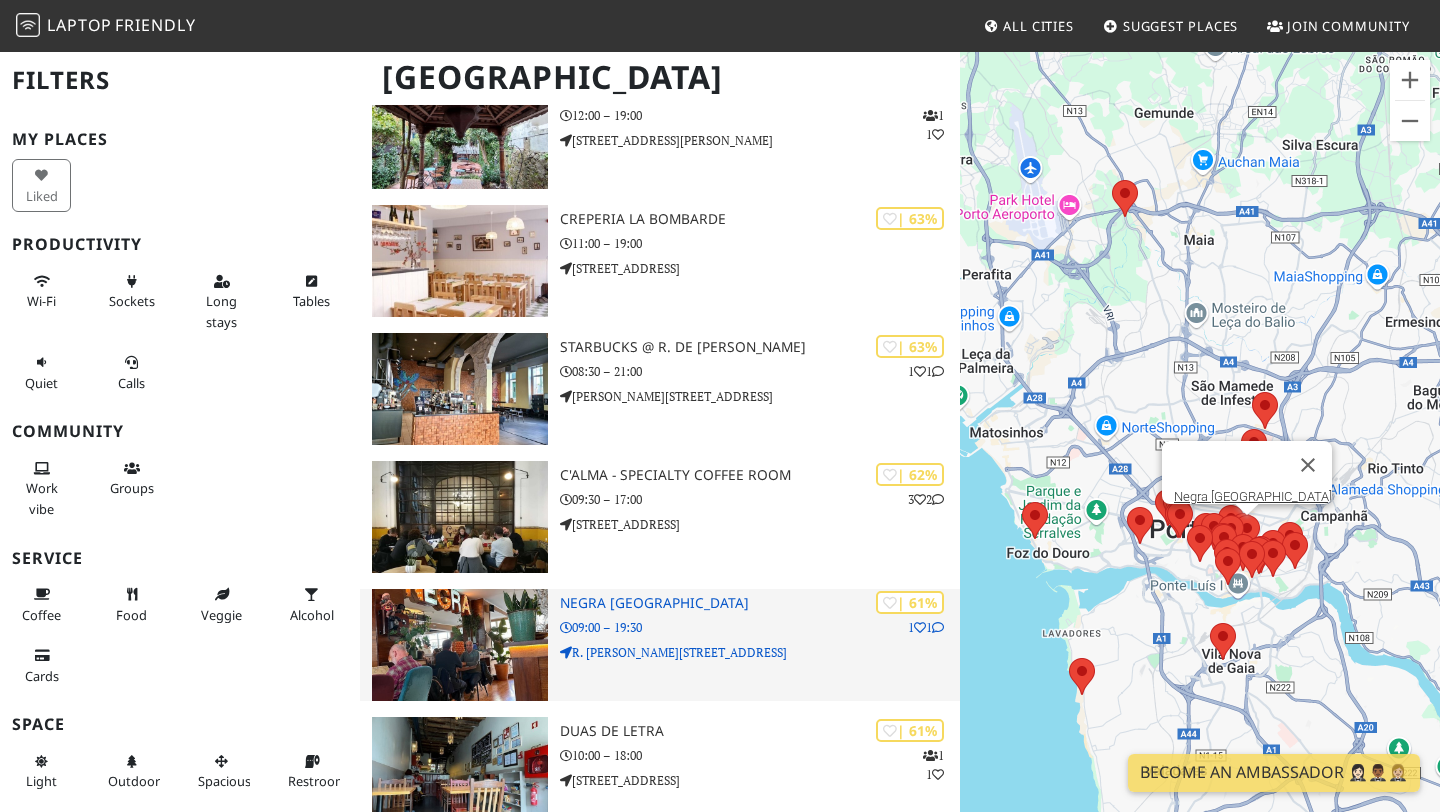 click on "| 61%
1
1
Negra Café Baixa
09:00 – 19:30
R. Guedes de Azevedo 117" at bounding box center [760, 645] 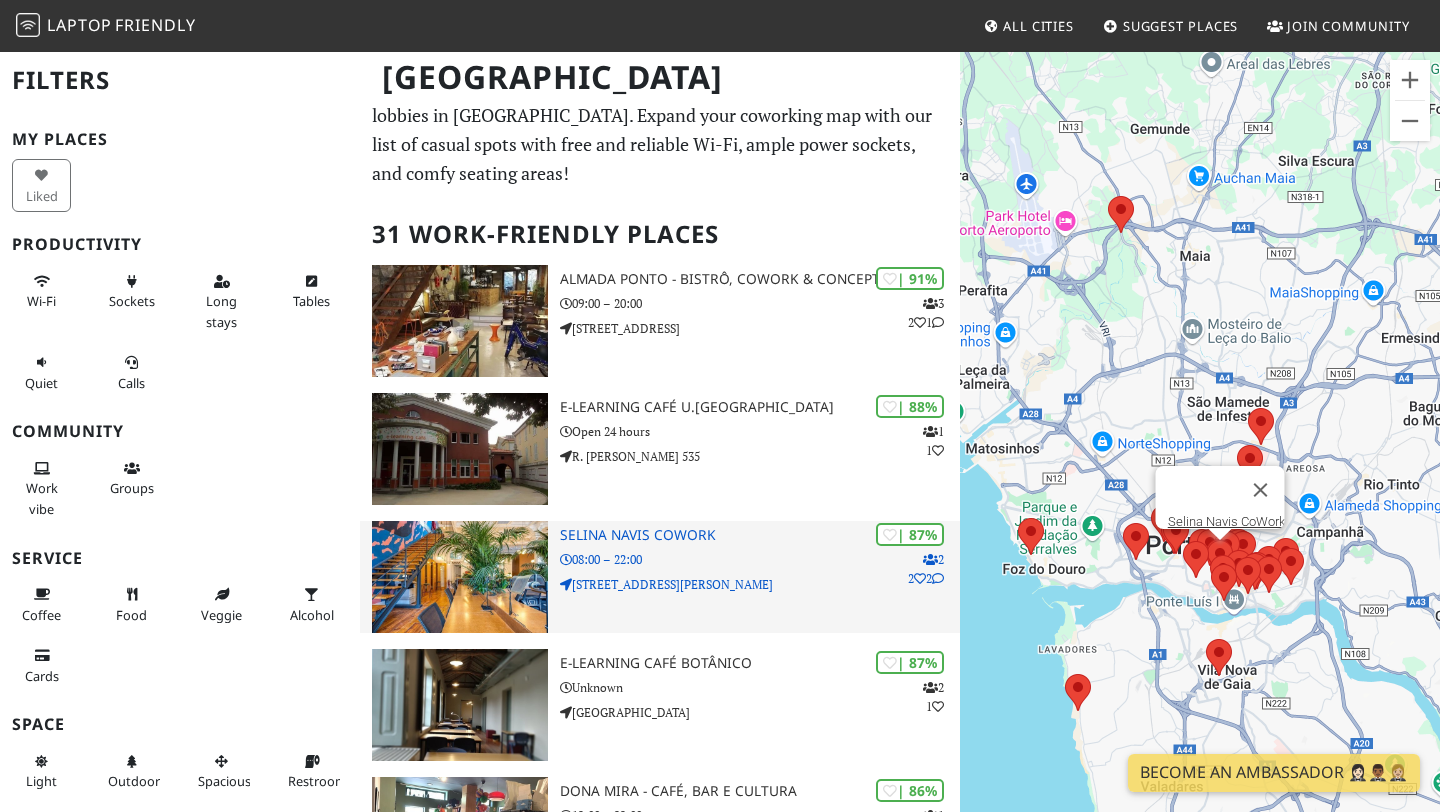 scroll, scrollTop: 39, scrollLeft: 0, axis: vertical 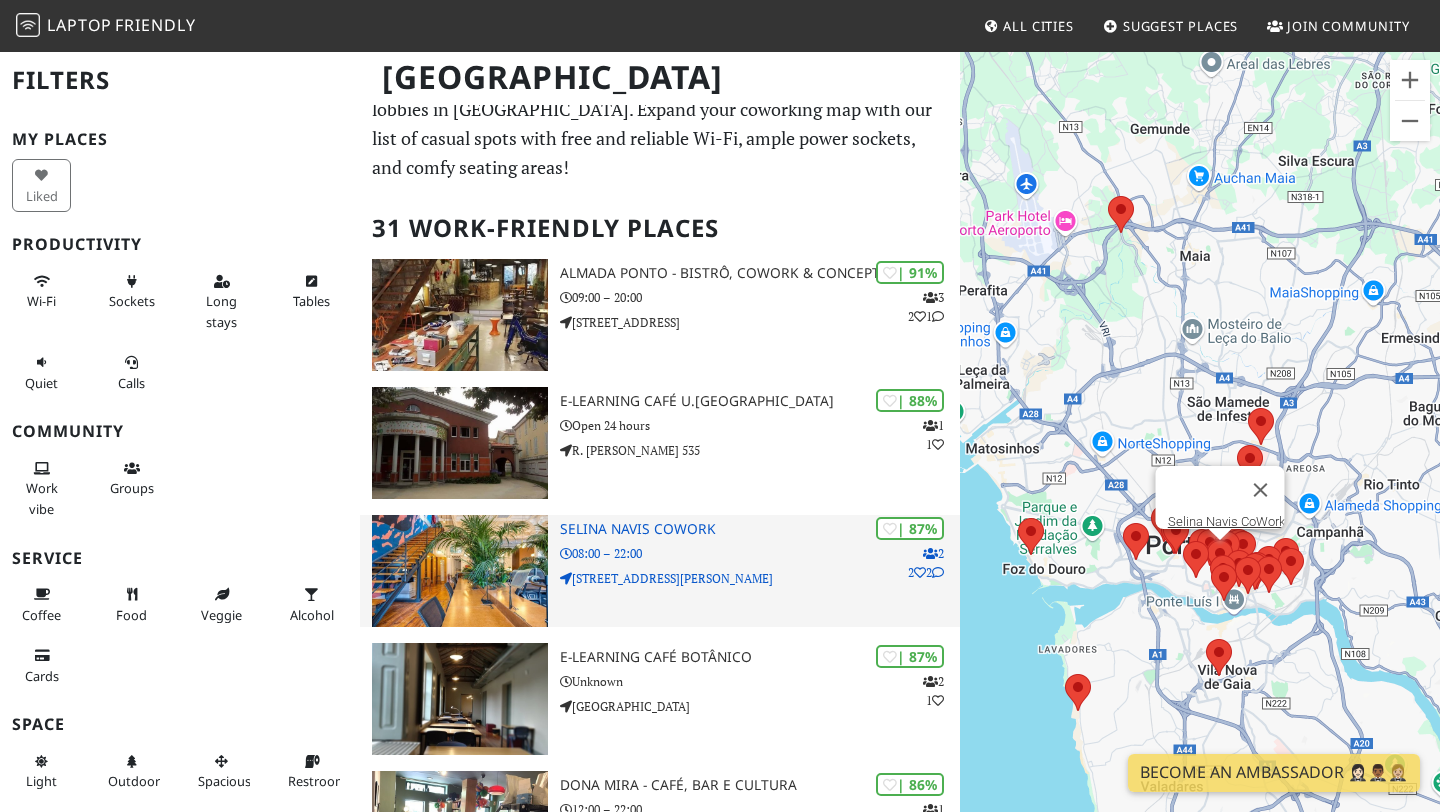 click on "Selina Navis CoWork" at bounding box center (760, 529) 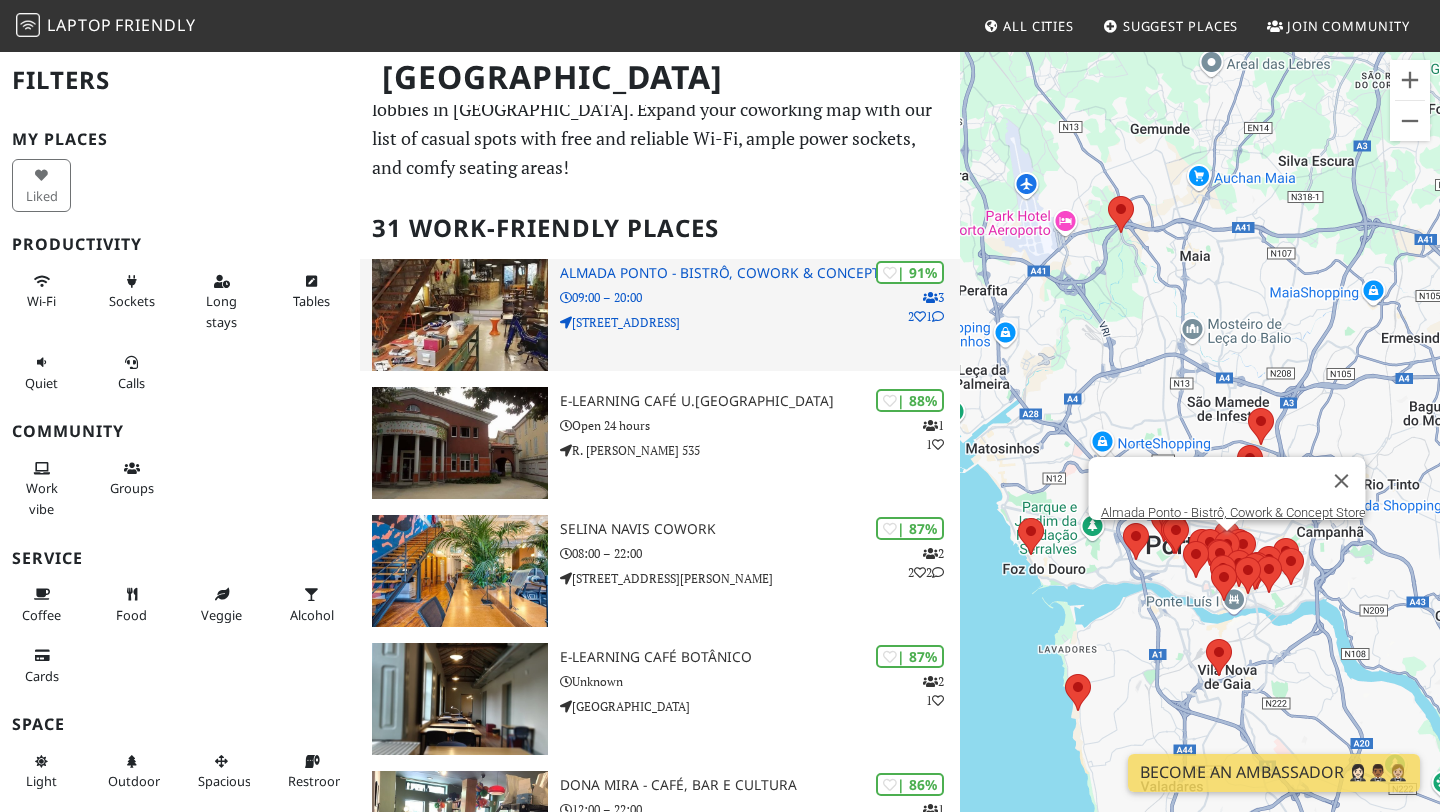 click on "Almada Ponto - Bistrô, Cowork & Concept Store" at bounding box center [760, 273] 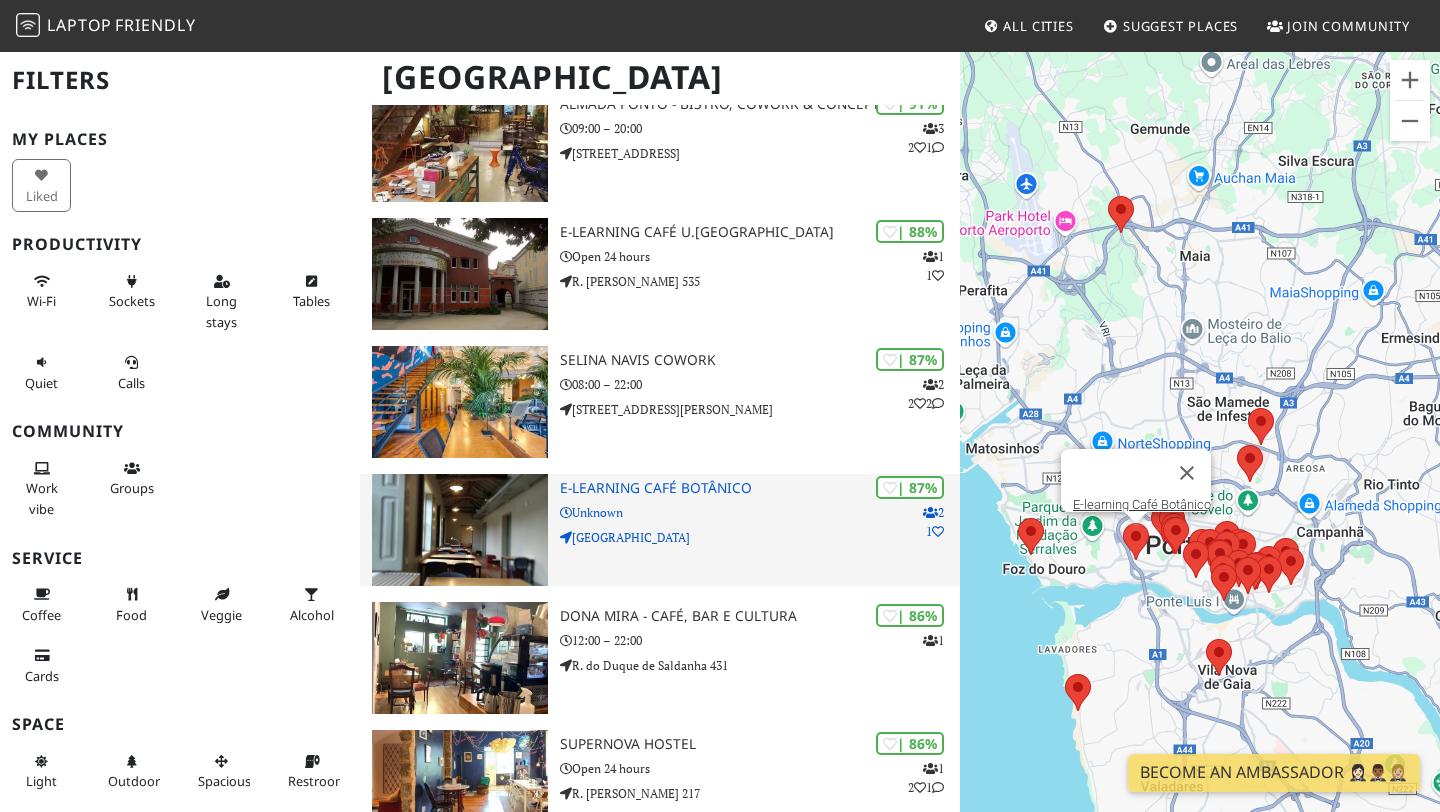 scroll, scrollTop: 222, scrollLeft: 0, axis: vertical 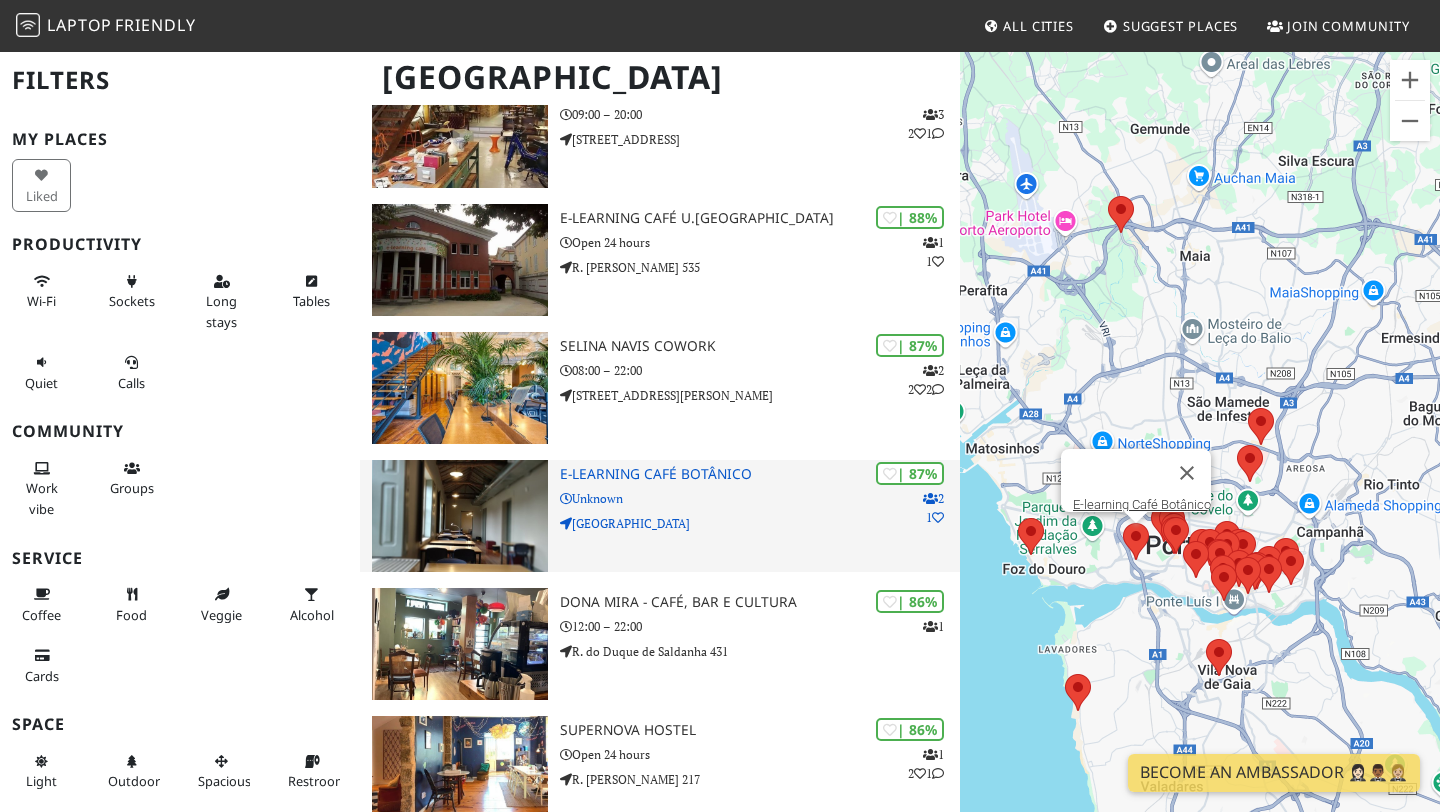 click at bounding box center (460, 516) 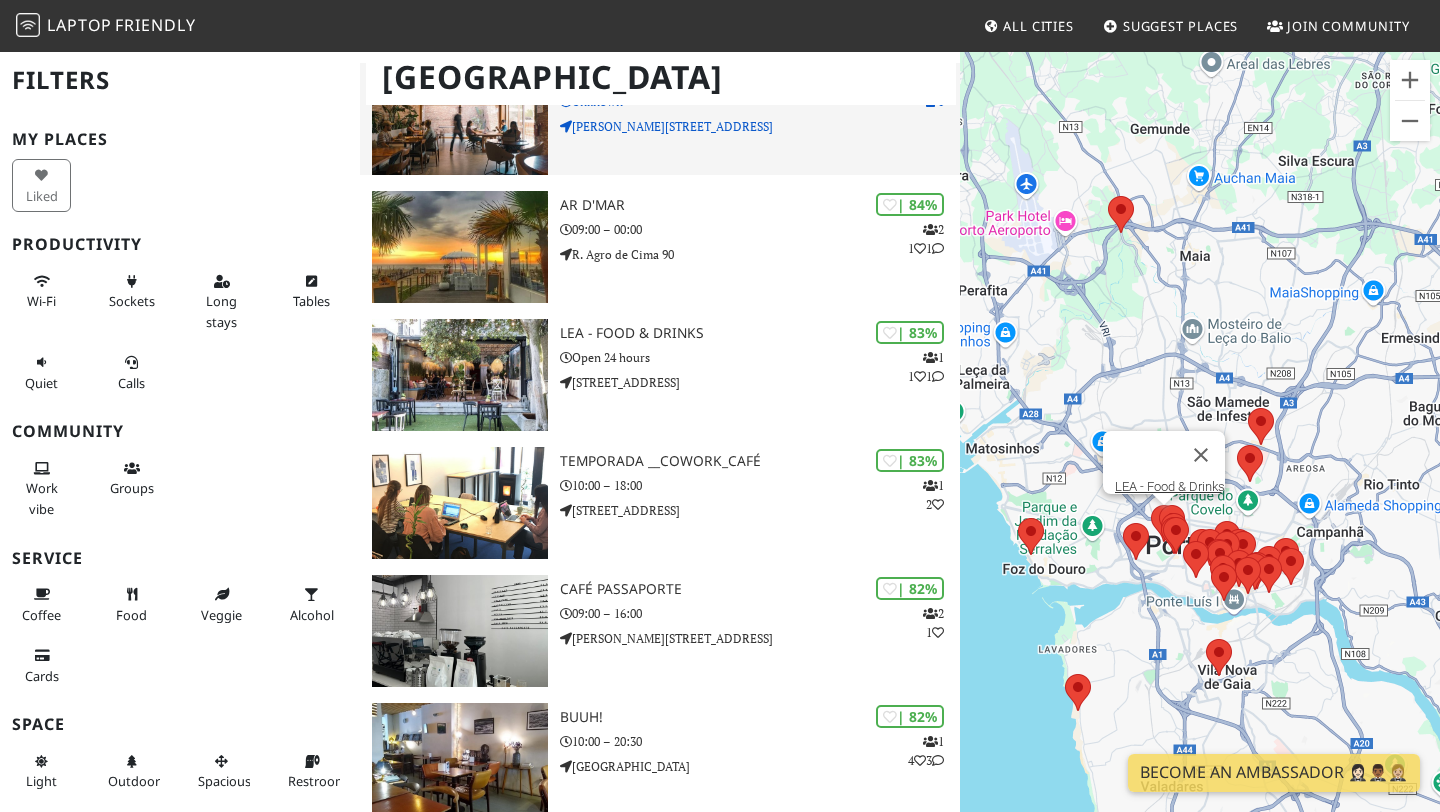 scroll, scrollTop: 1012, scrollLeft: 0, axis: vertical 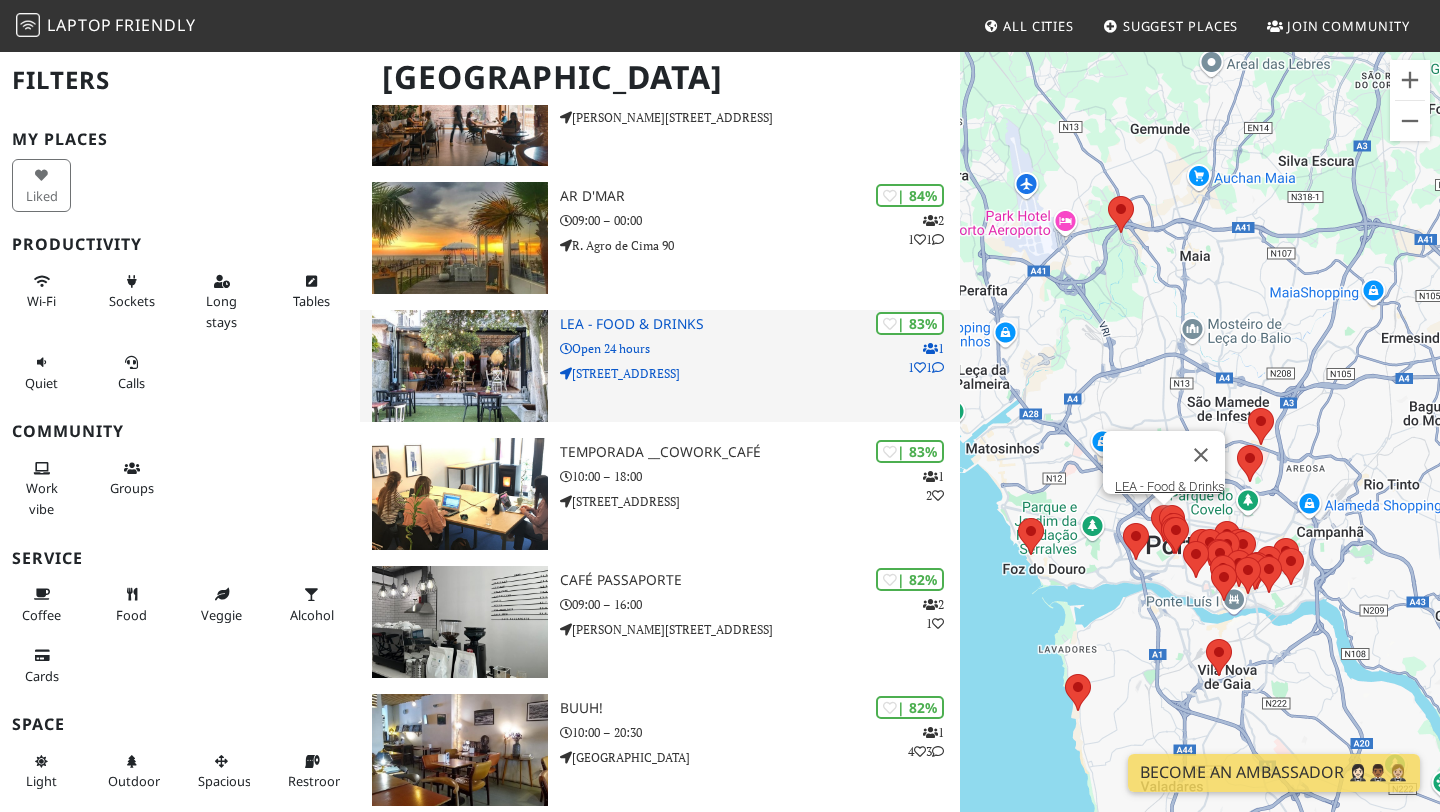click at bounding box center (460, 366) 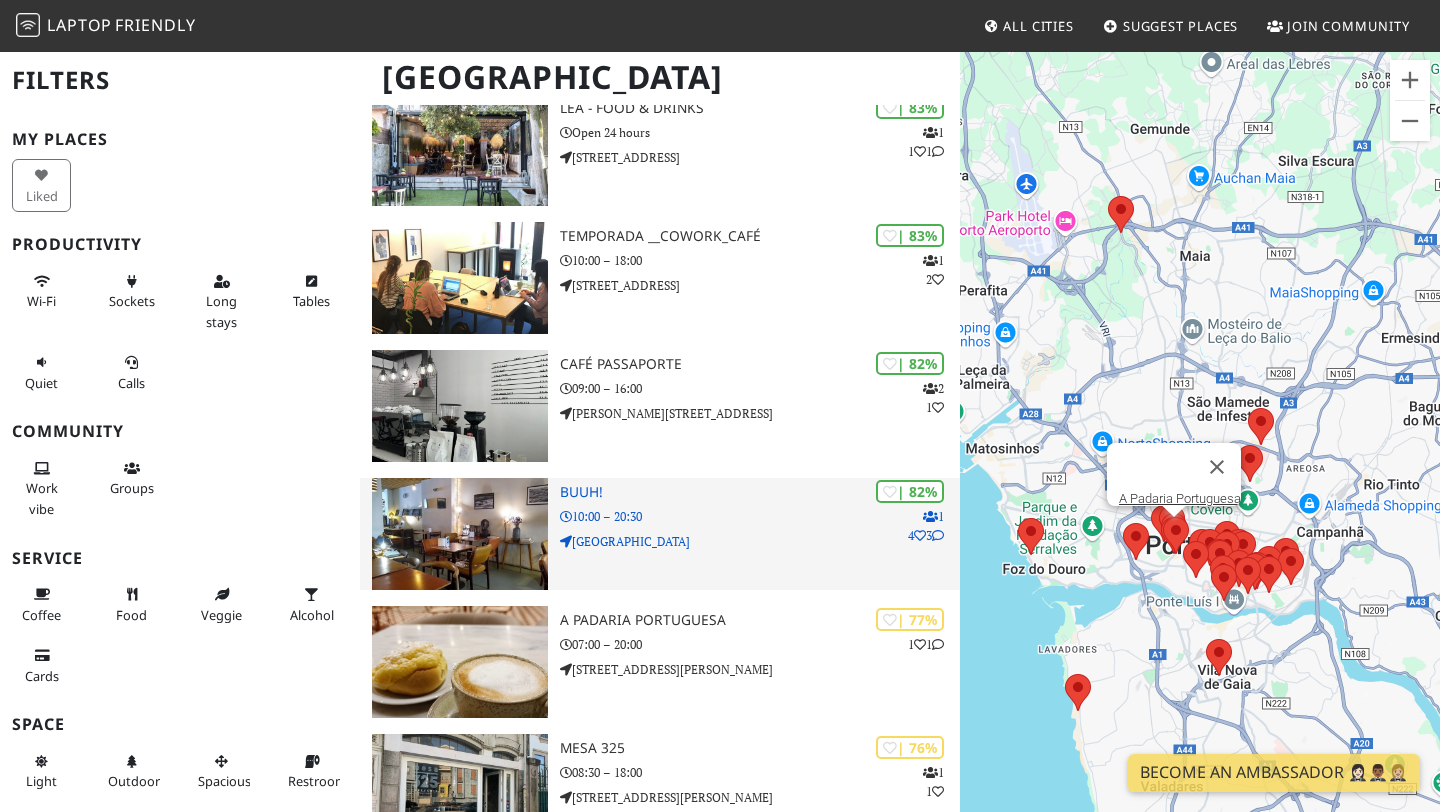 scroll, scrollTop: 1331, scrollLeft: 0, axis: vertical 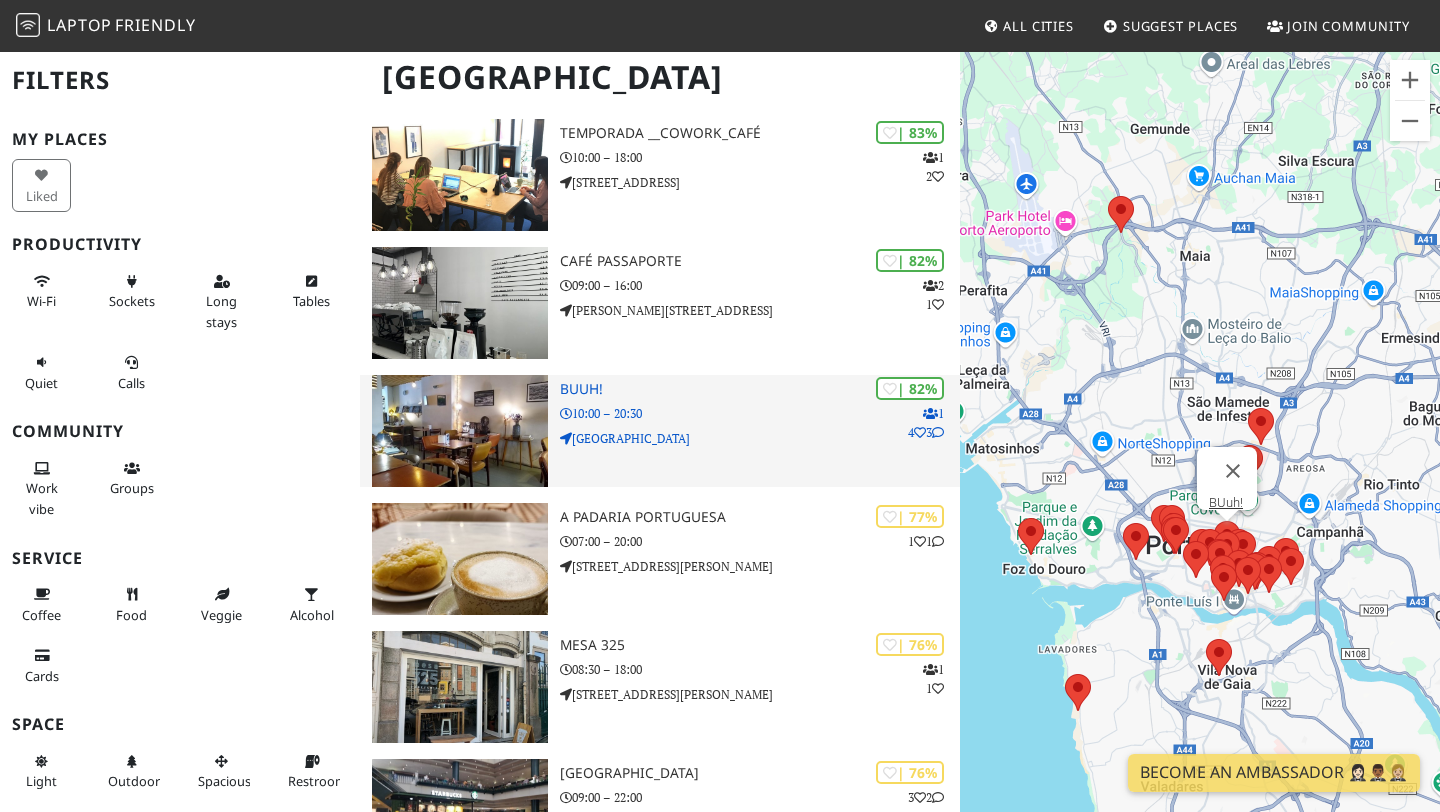 click at bounding box center [460, 431] 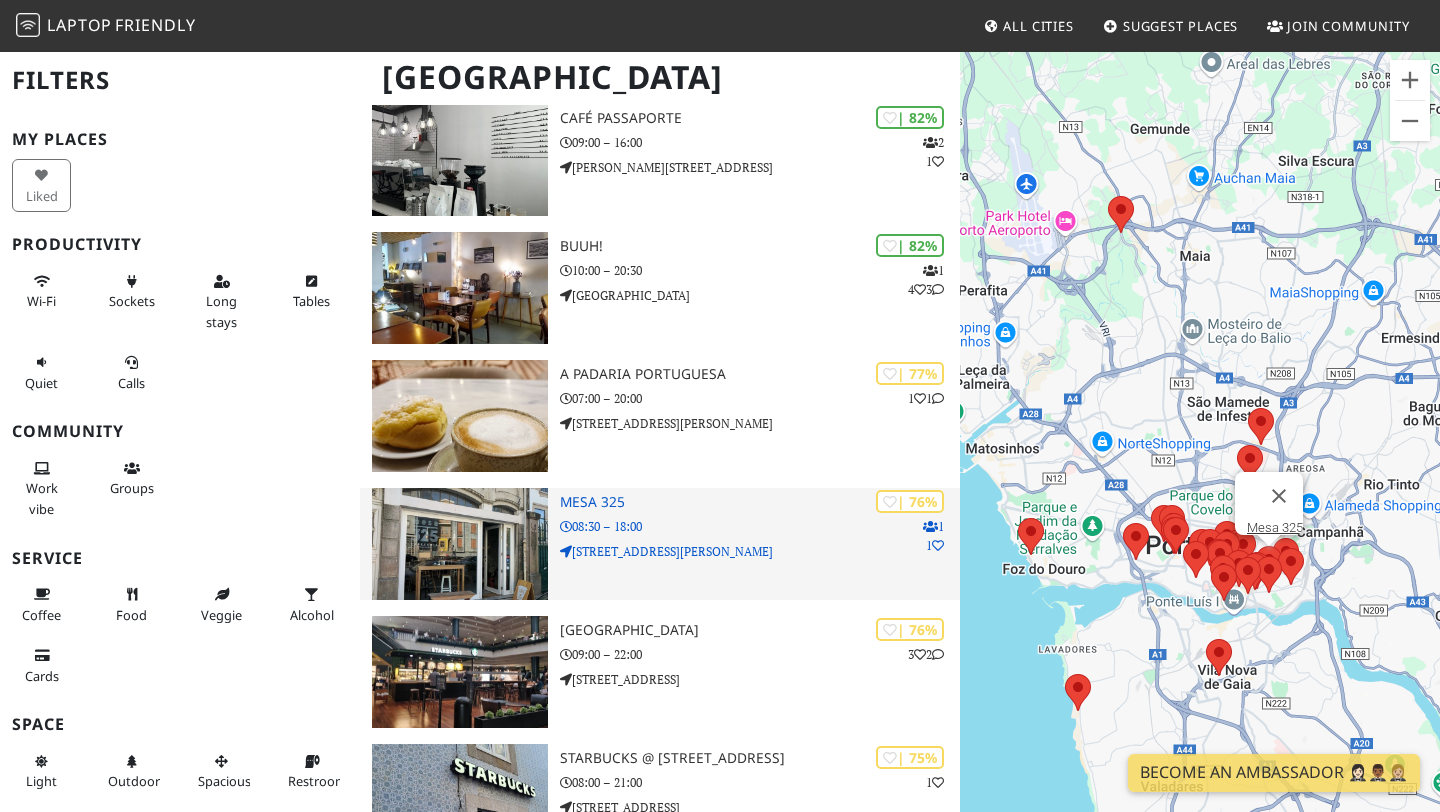 scroll, scrollTop: 1510, scrollLeft: 0, axis: vertical 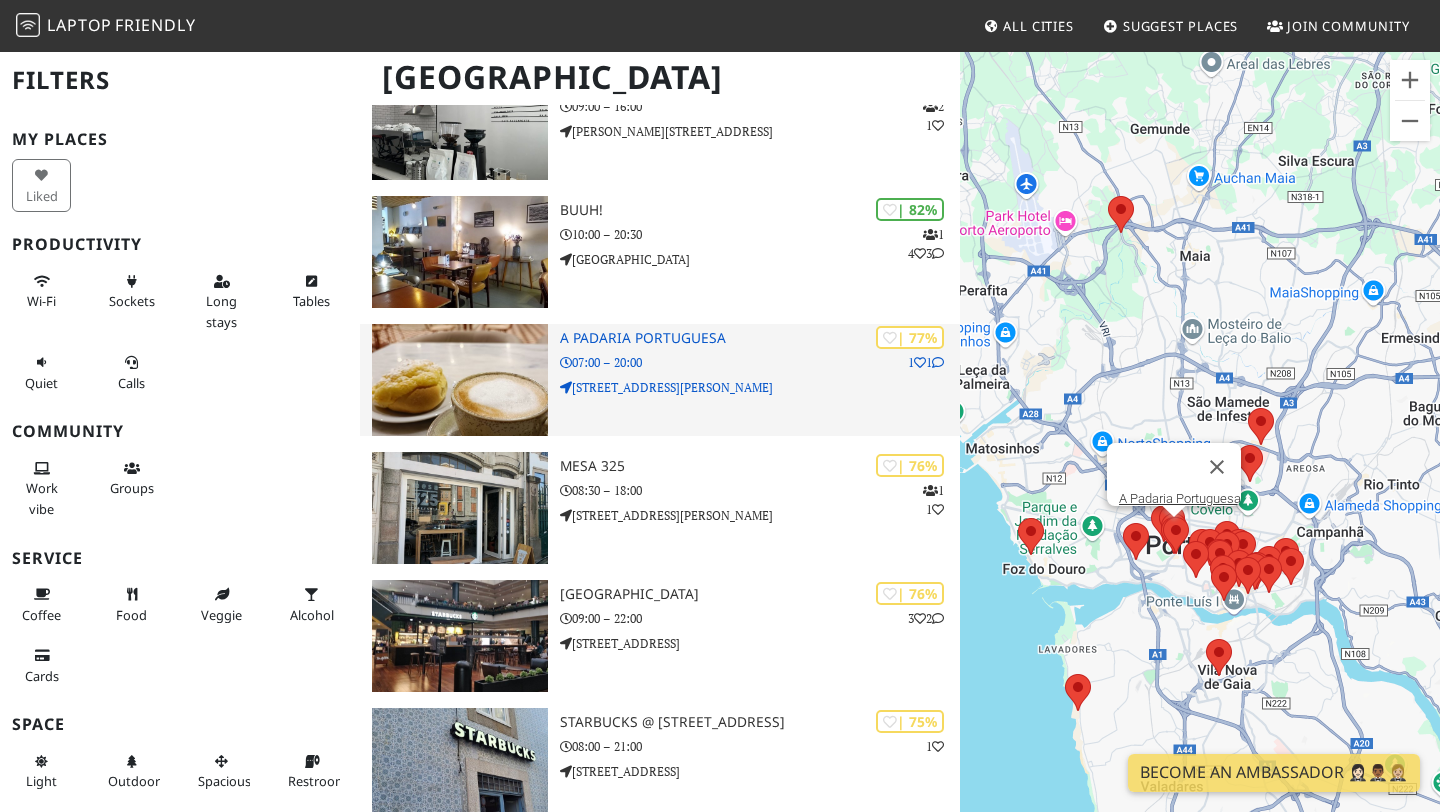 click at bounding box center [460, 380] 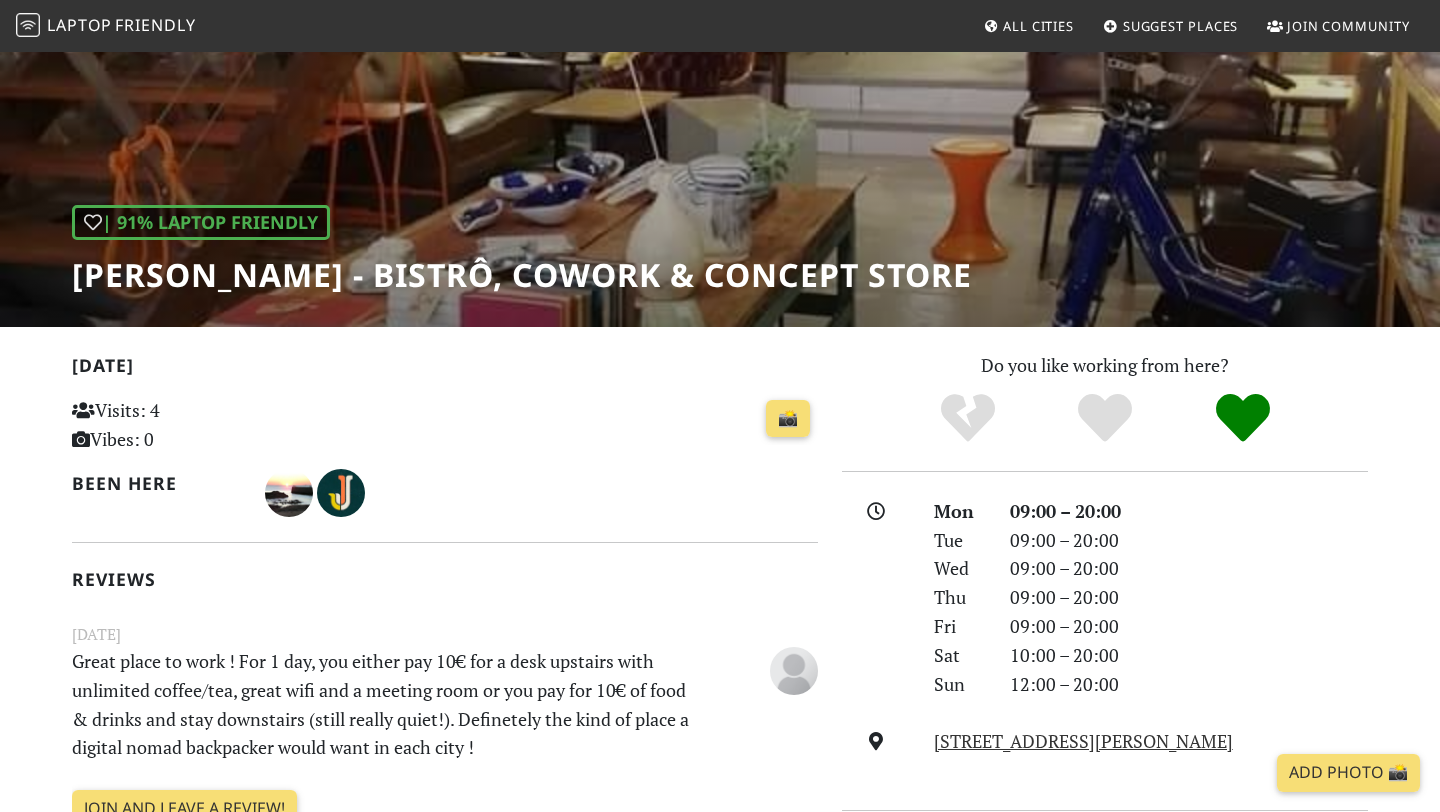 scroll, scrollTop: 0, scrollLeft: 0, axis: both 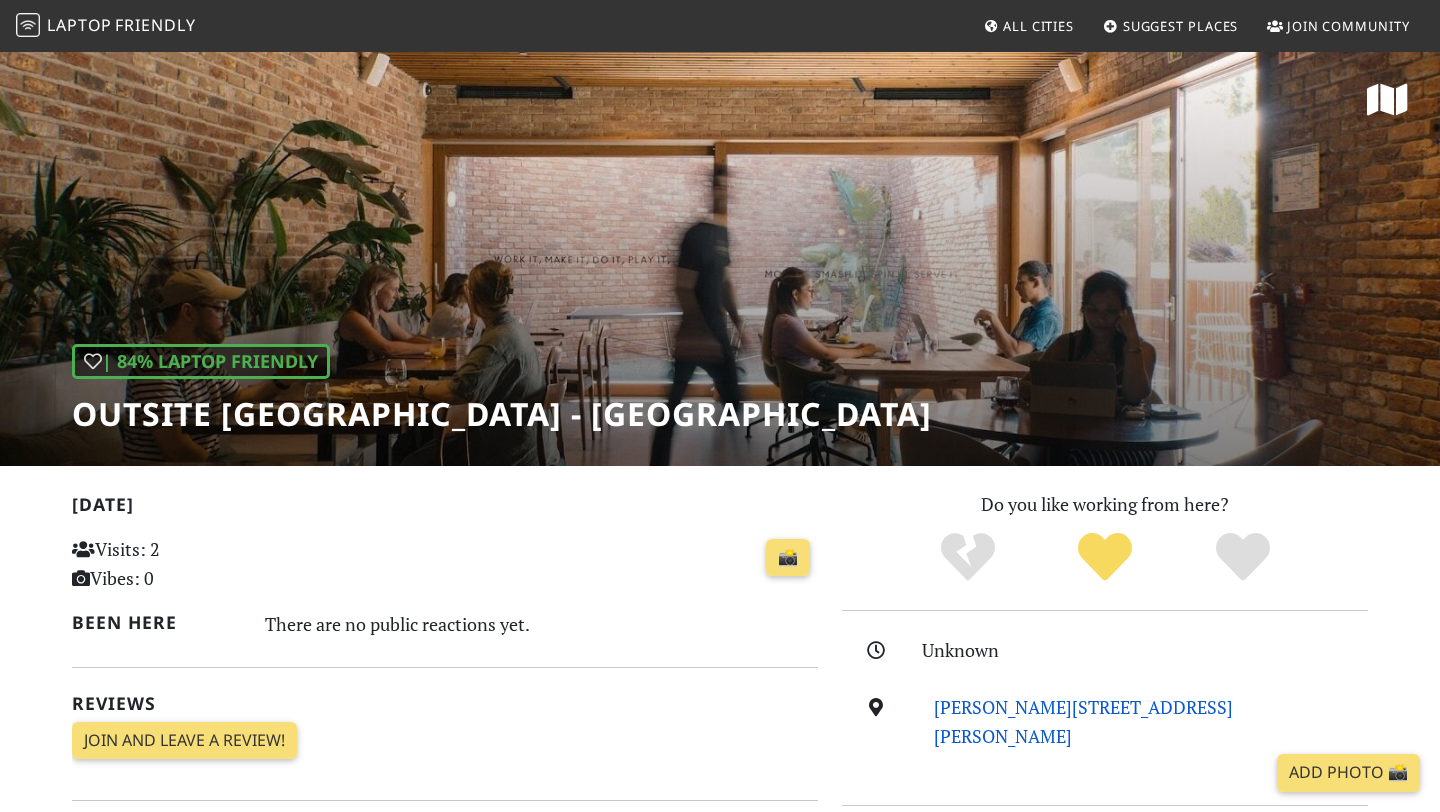 click on "R. de Frei Heitor Pinto 65, 4300-252, Porto" at bounding box center [1083, 721] 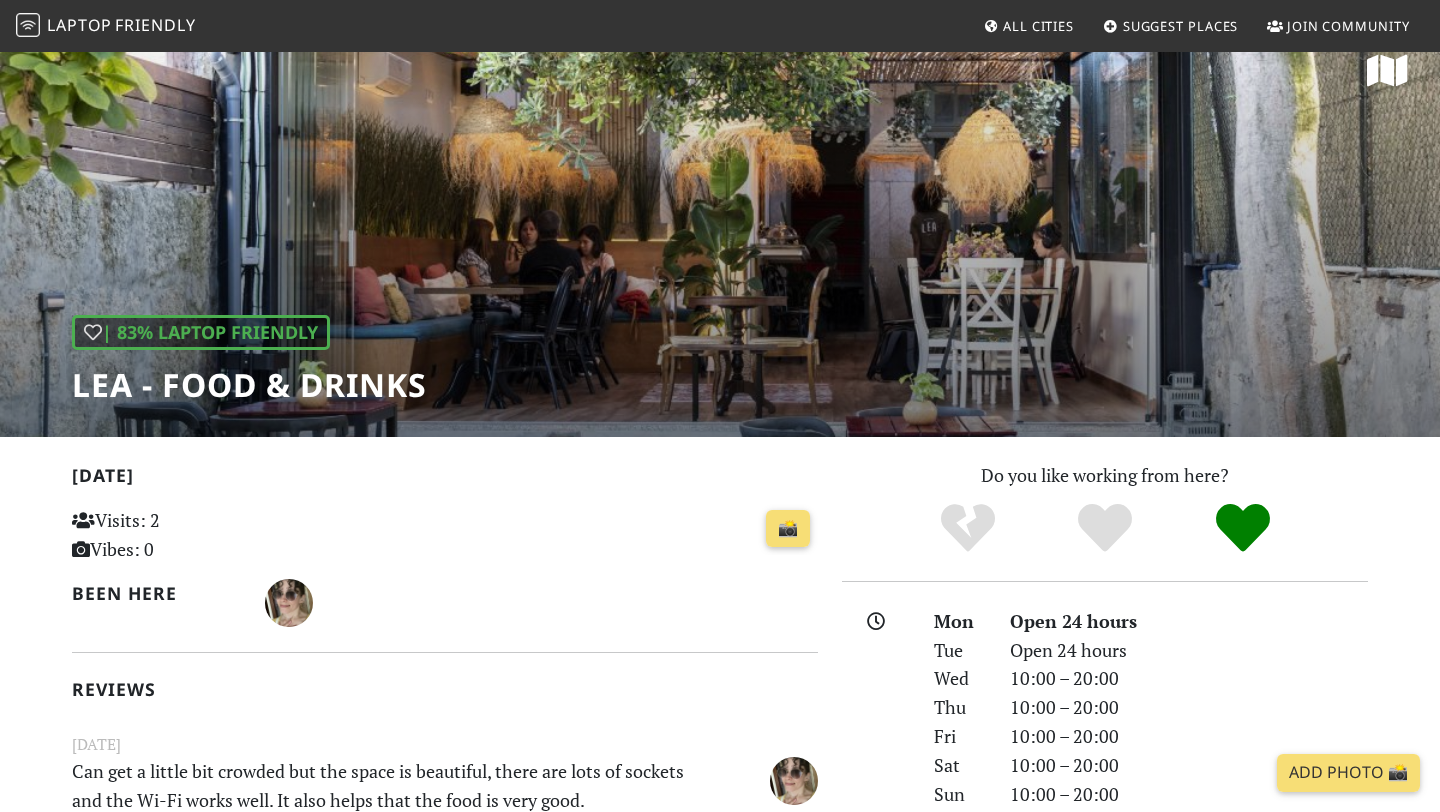 scroll, scrollTop: 0, scrollLeft: 0, axis: both 